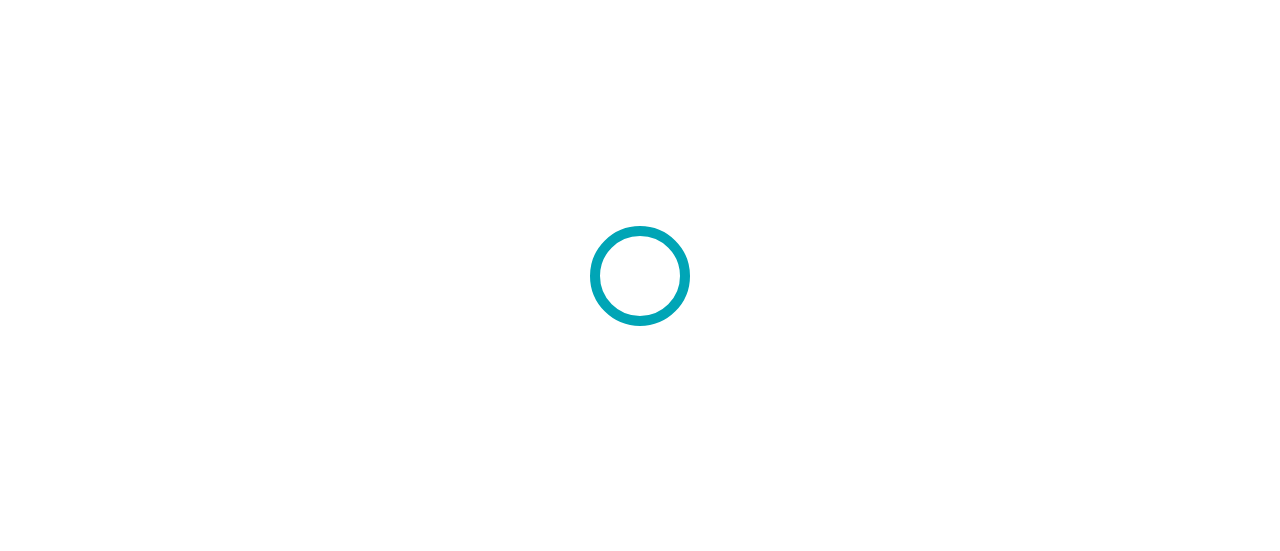 scroll, scrollTop: 0, scrollLeft: 0, axis: both 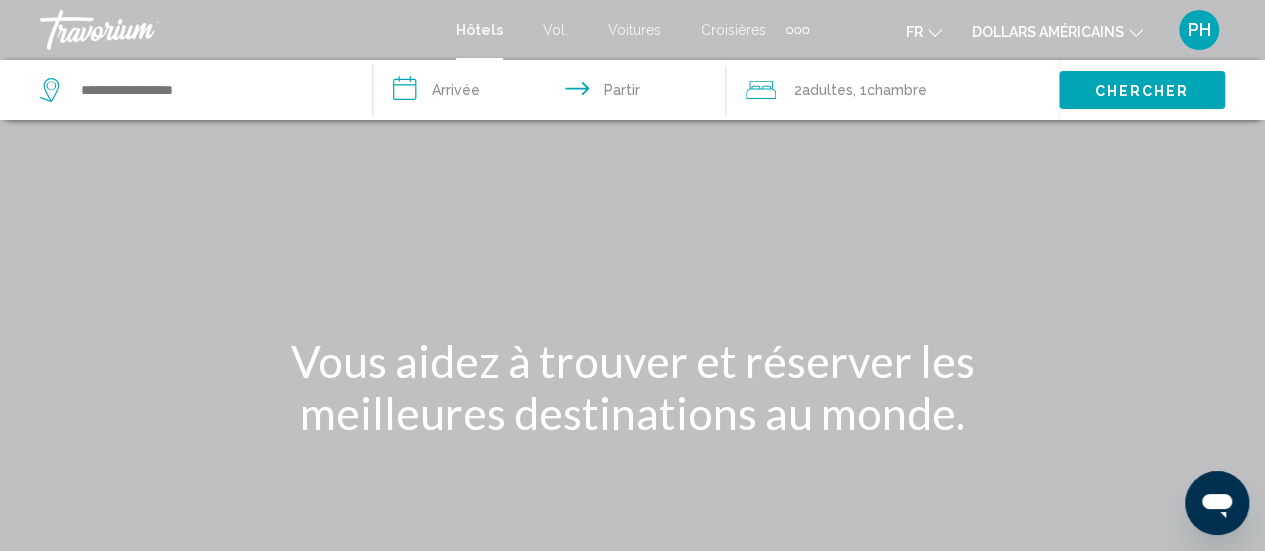 click on "PH" at bounding box center [1199, 30] 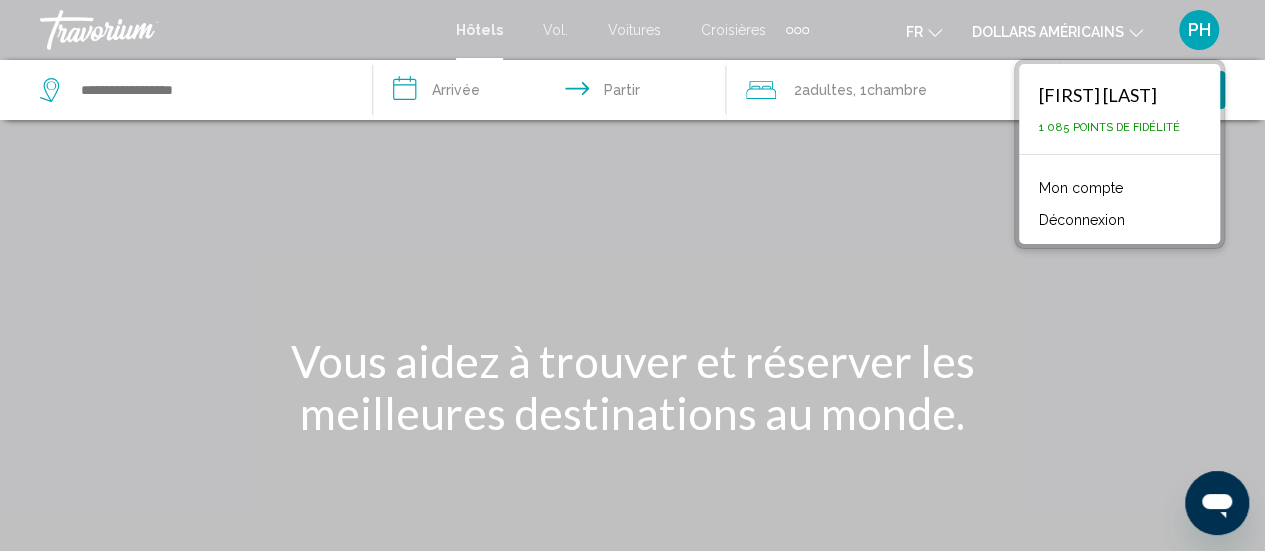 click on "Mon compte" at bounding box center (1081, 188) 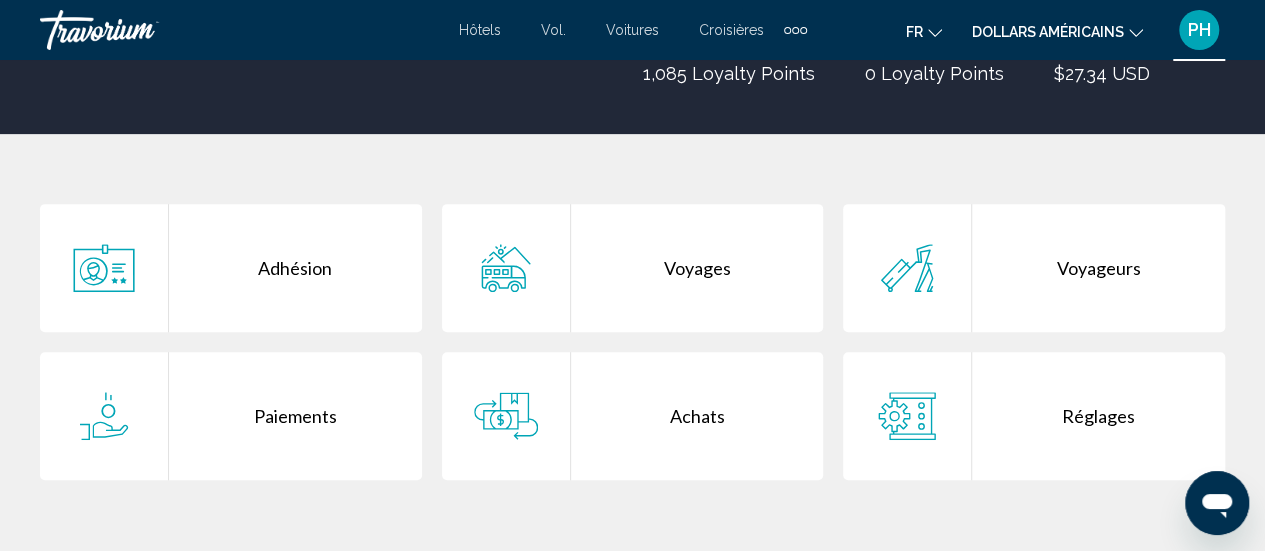 scroll, scrollTop: 307, scrollLeft: 0, axis: vertical 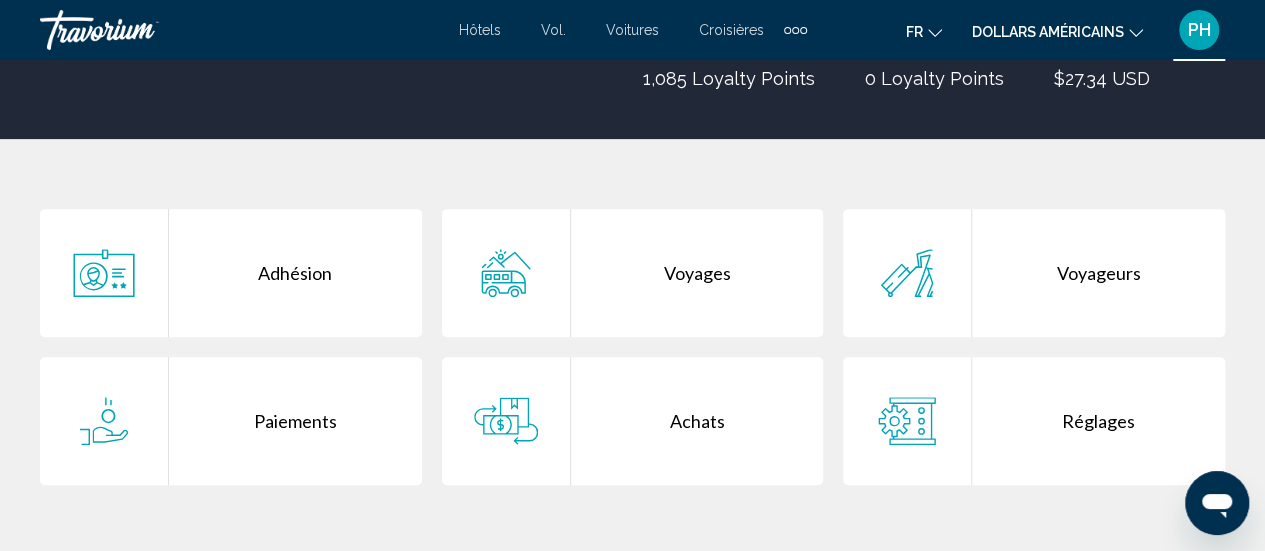 click on "Achats" at bounding box center [697, 421] 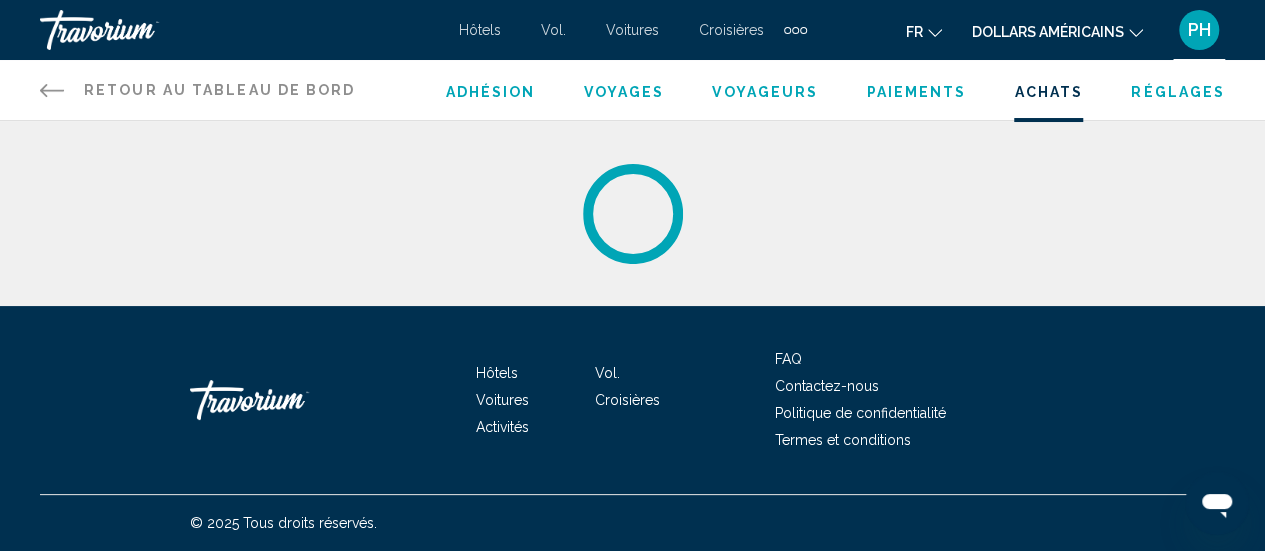 scroll, scrollTop: 0, scrollLeft: 0, axis: both 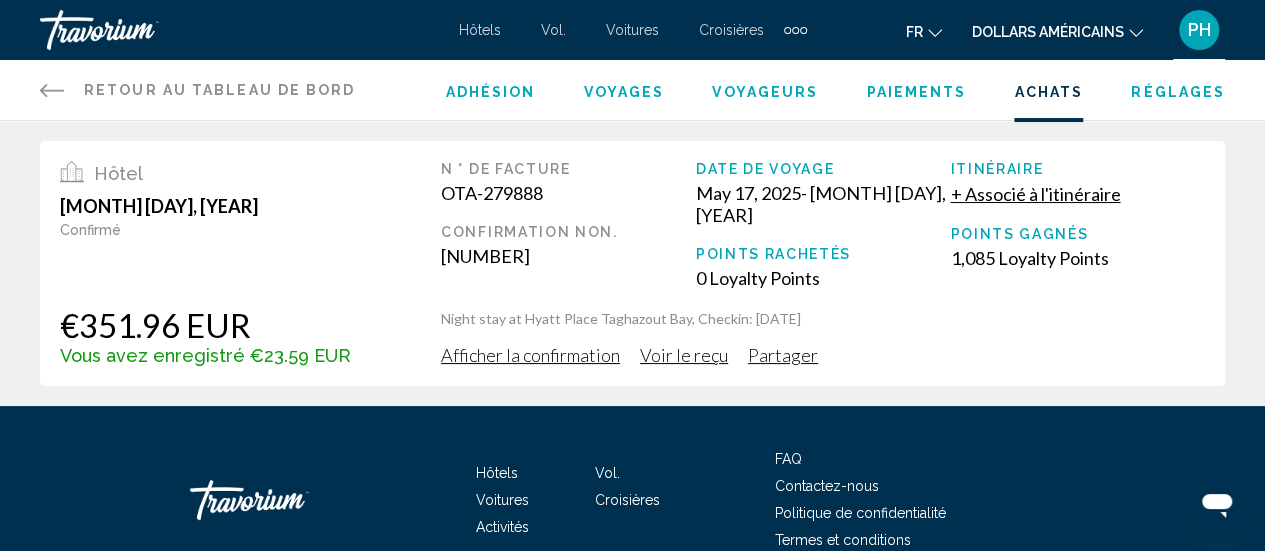 click 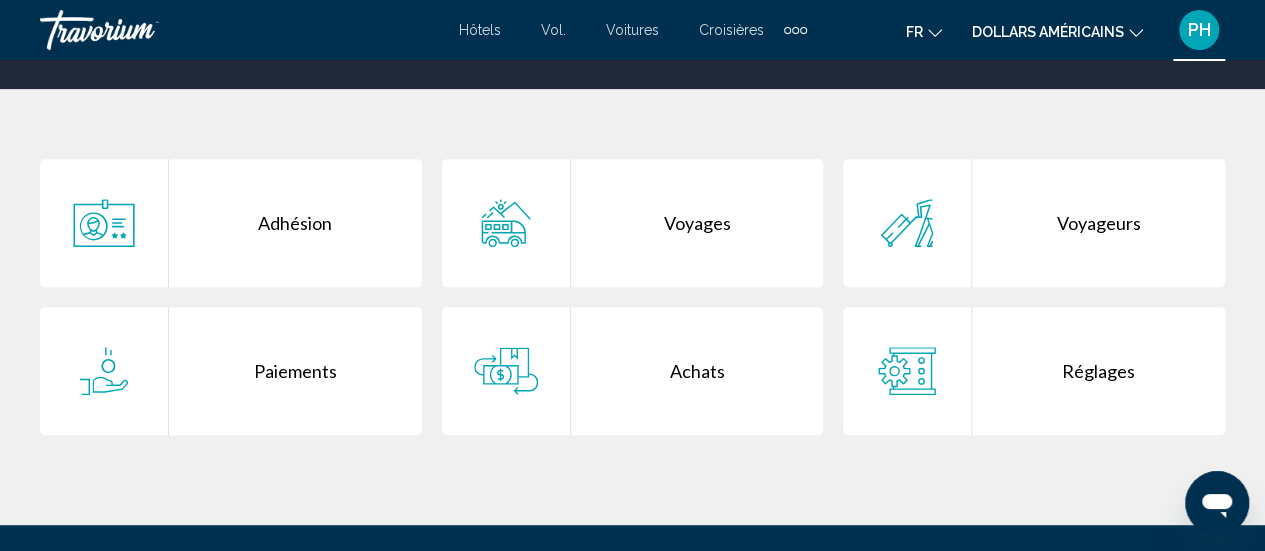 scroll, scrollTop: 360, scrollLeft: 0, axis: vertical 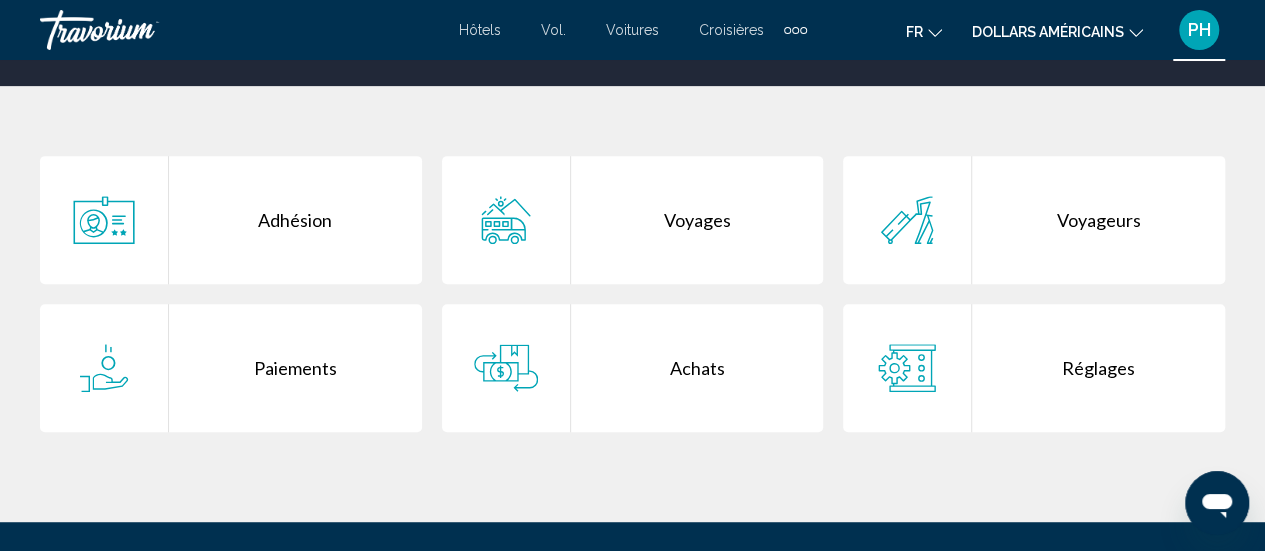 click on "Voyages" at bounding box center (697, 220) 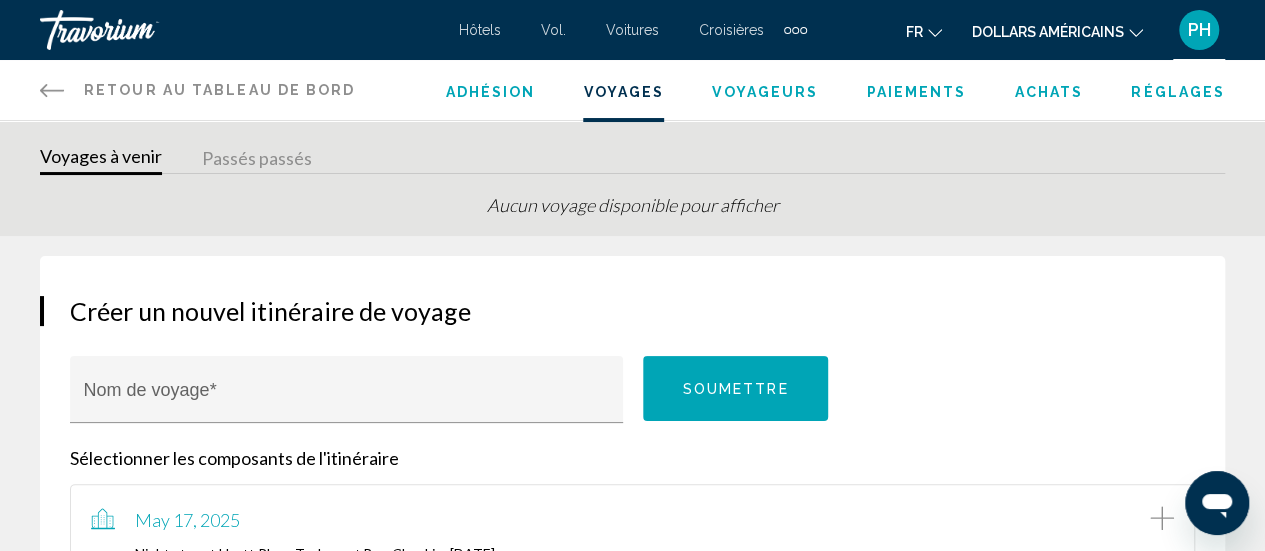 scroll, scrollTop: 39, scrollLeft: 0, axis: vertical 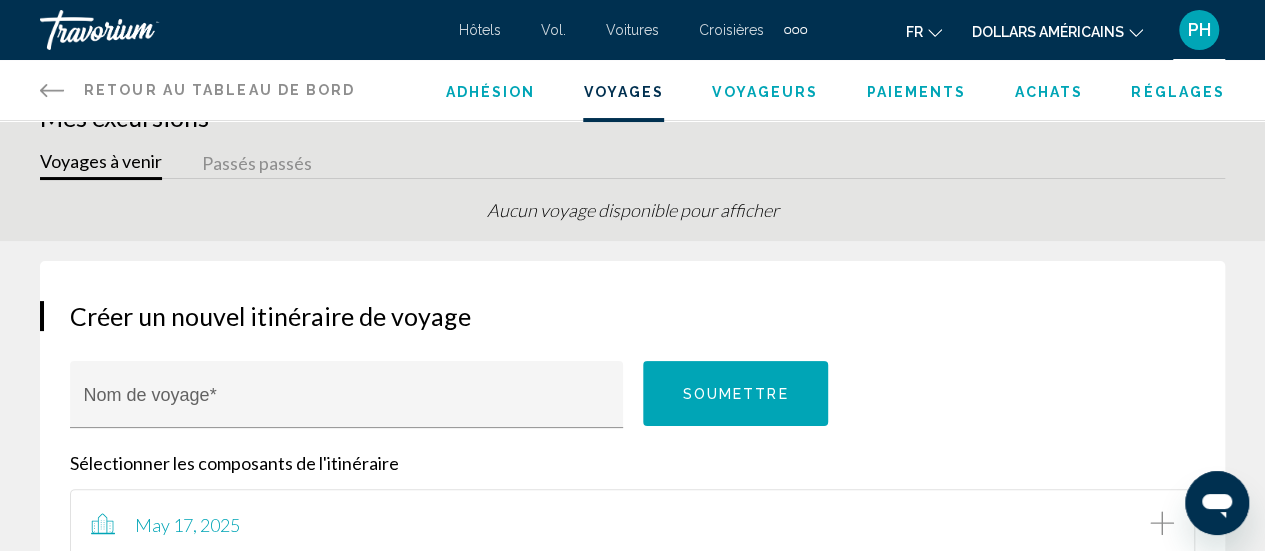 click 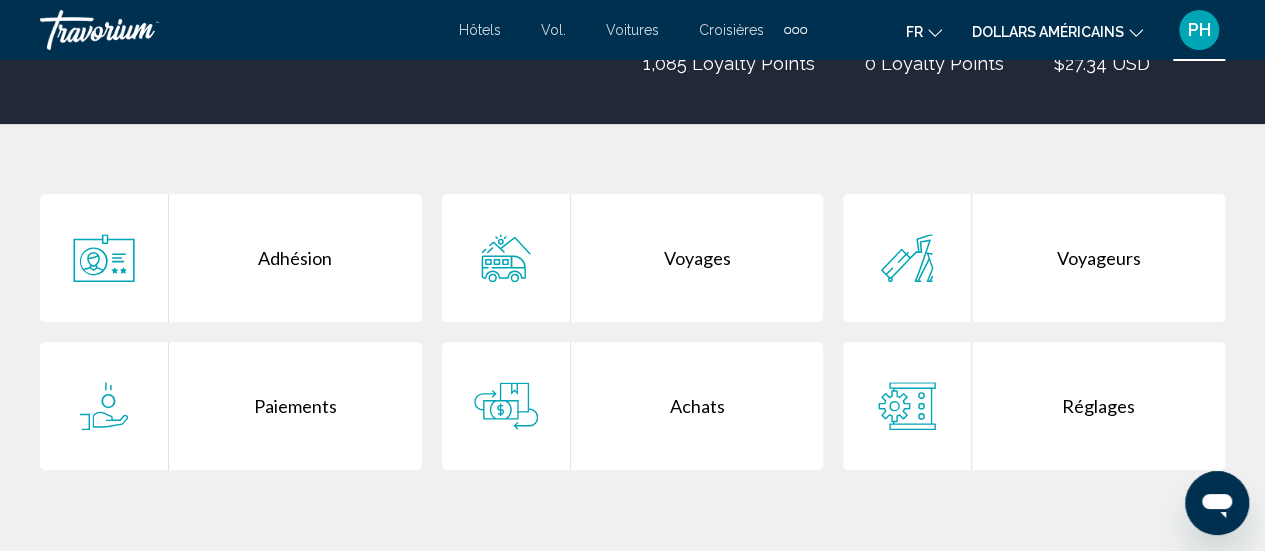 scroll, scrollTop: 358, scrollLeft: 0, axis: vertical 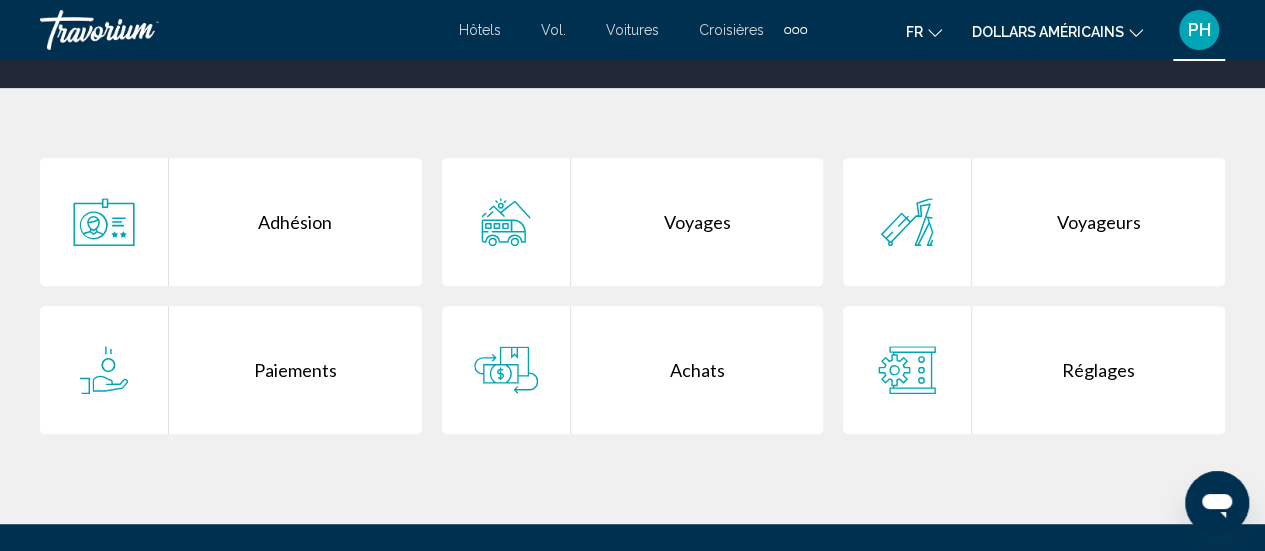 click on "Voyageurs" at bounding box center (1098, 222) 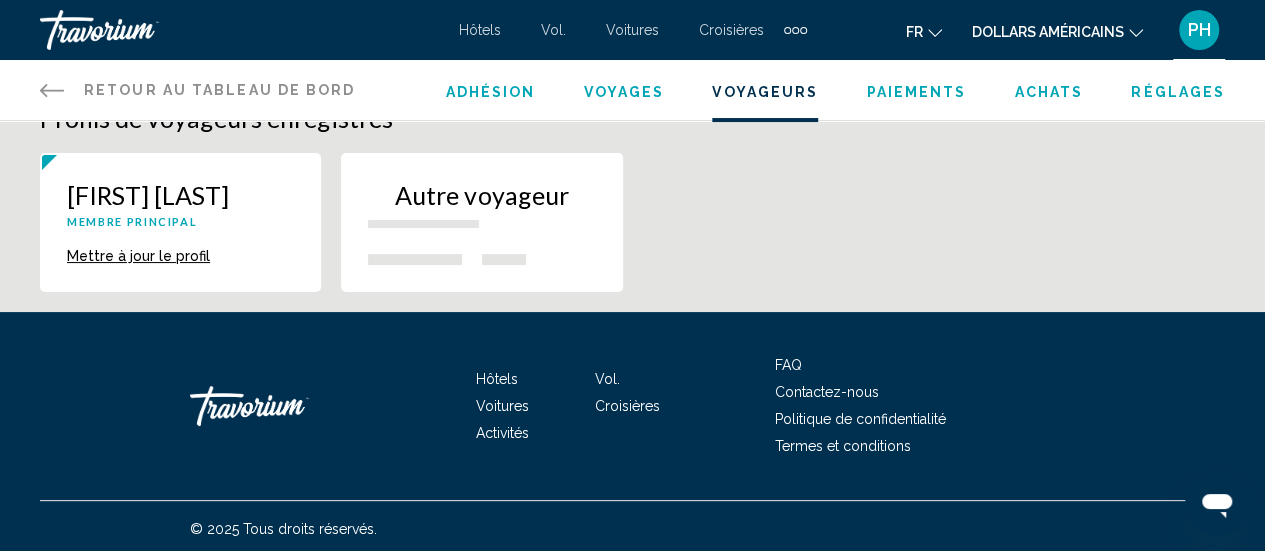 scroll, scrollTop: 0, scrollLeft: 0, axis: both 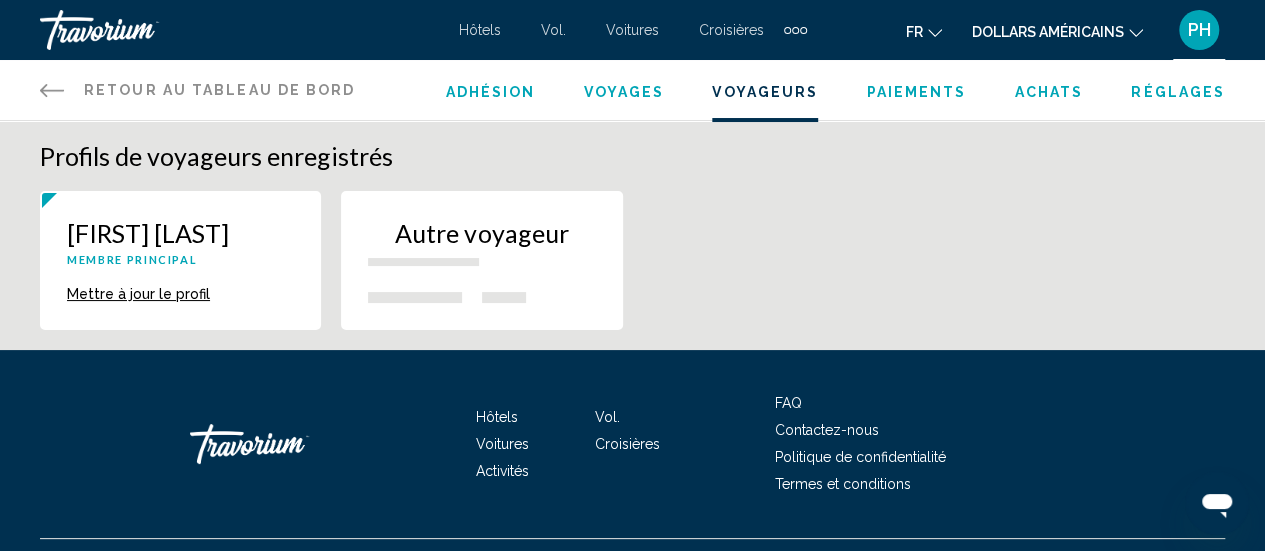 click 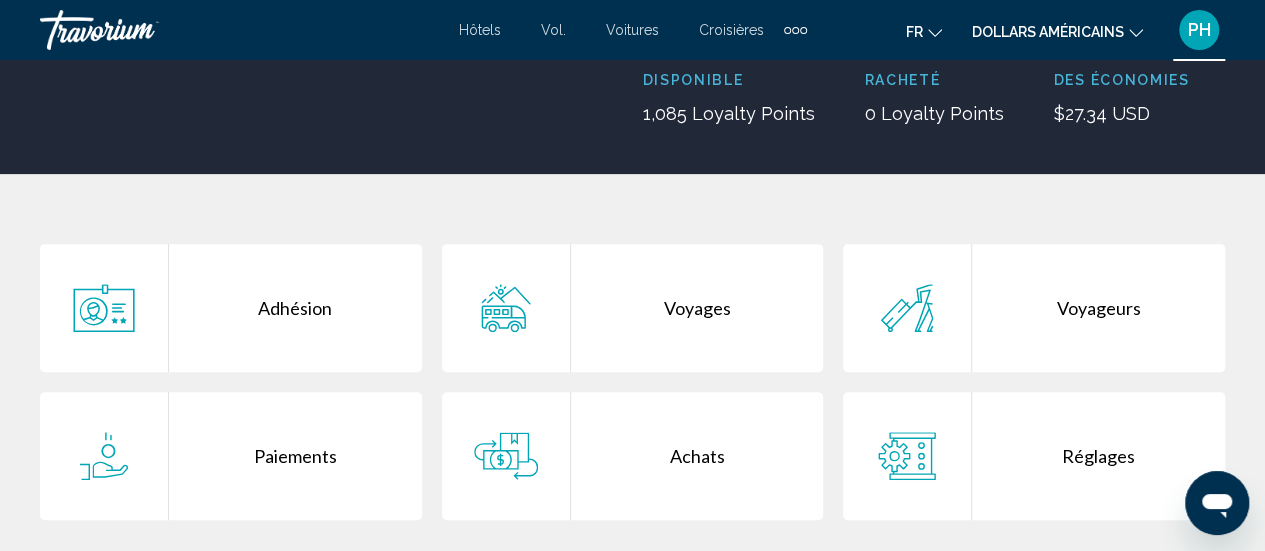 scroll, scrollTop: 277, scrollLeft: 0, axis: vertical 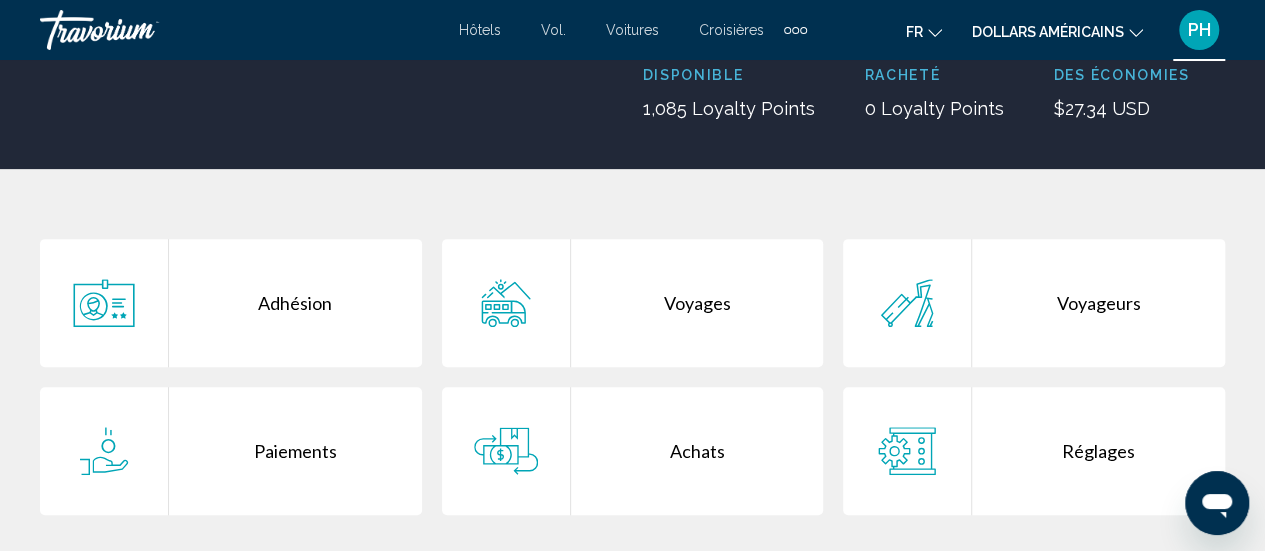click 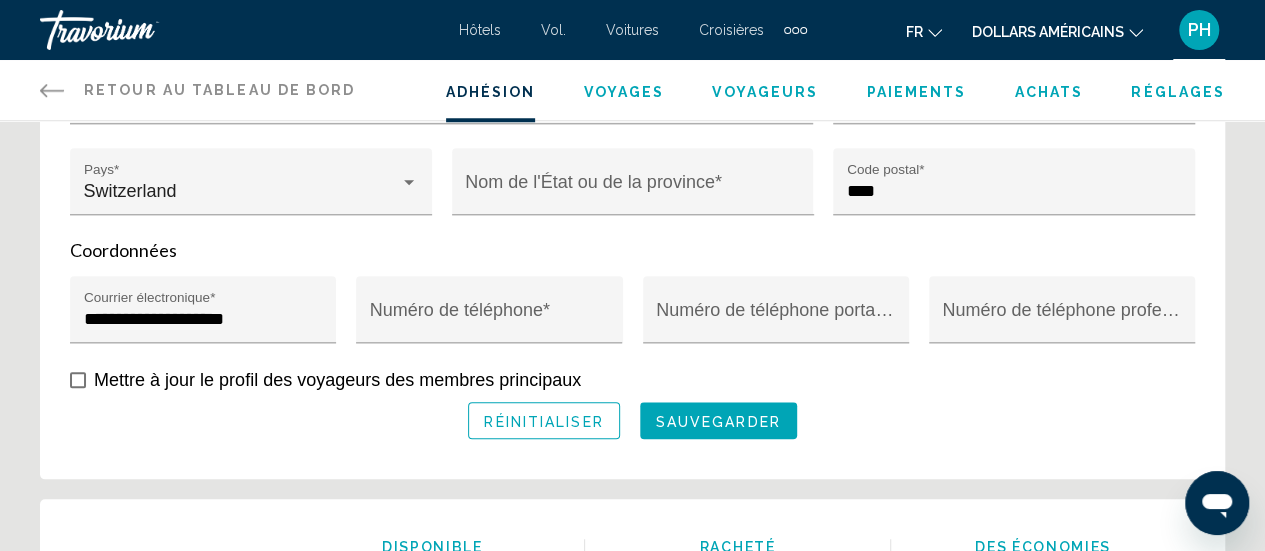 scroll, scrollTop: 851, scrollLeft: 0, axis: vertical 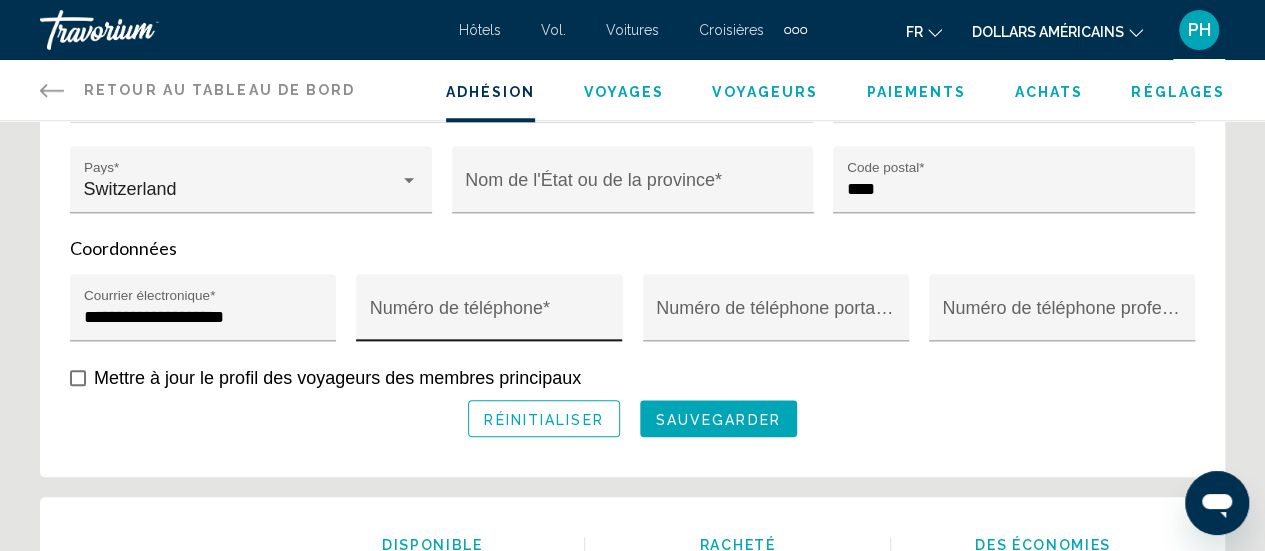 click on "Numéro de téléphone  *" at bounding box center (489, 317) 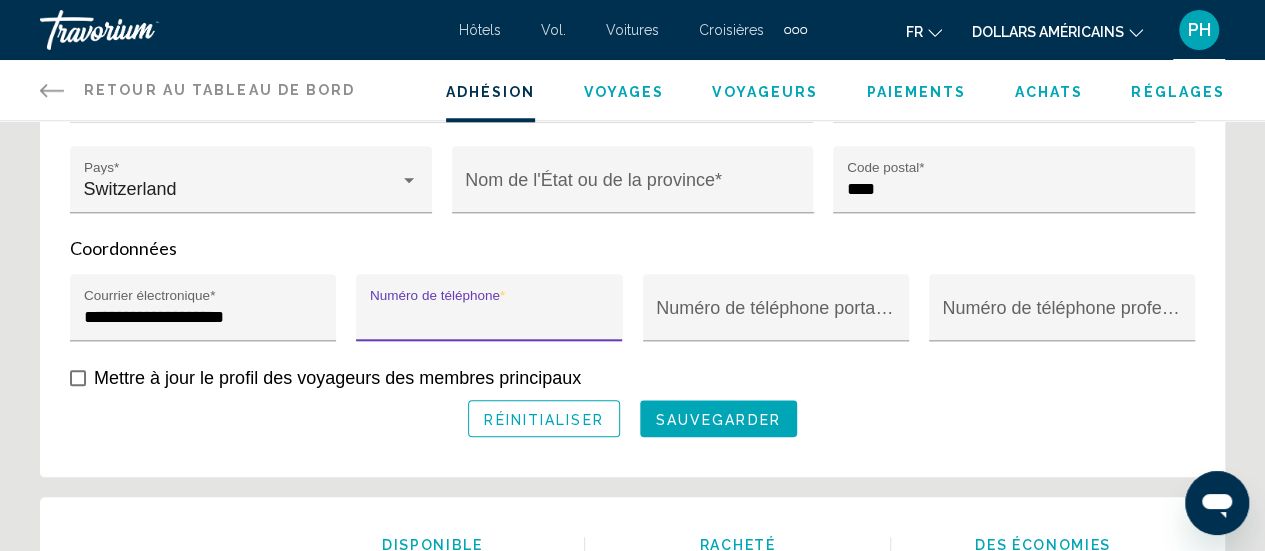 type on "**********" 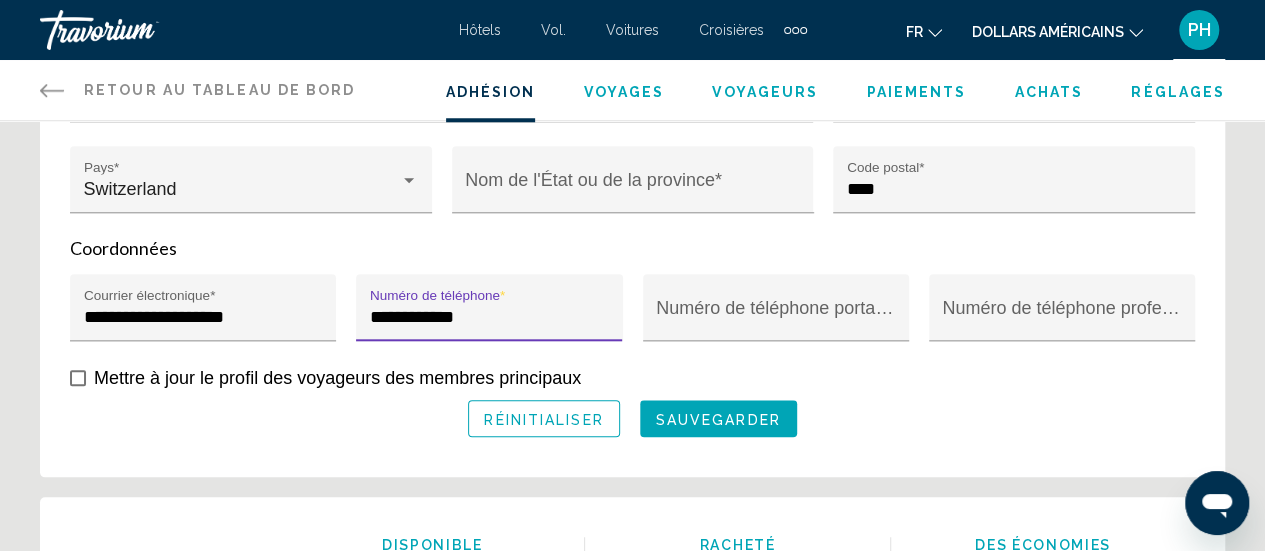 type on "**" 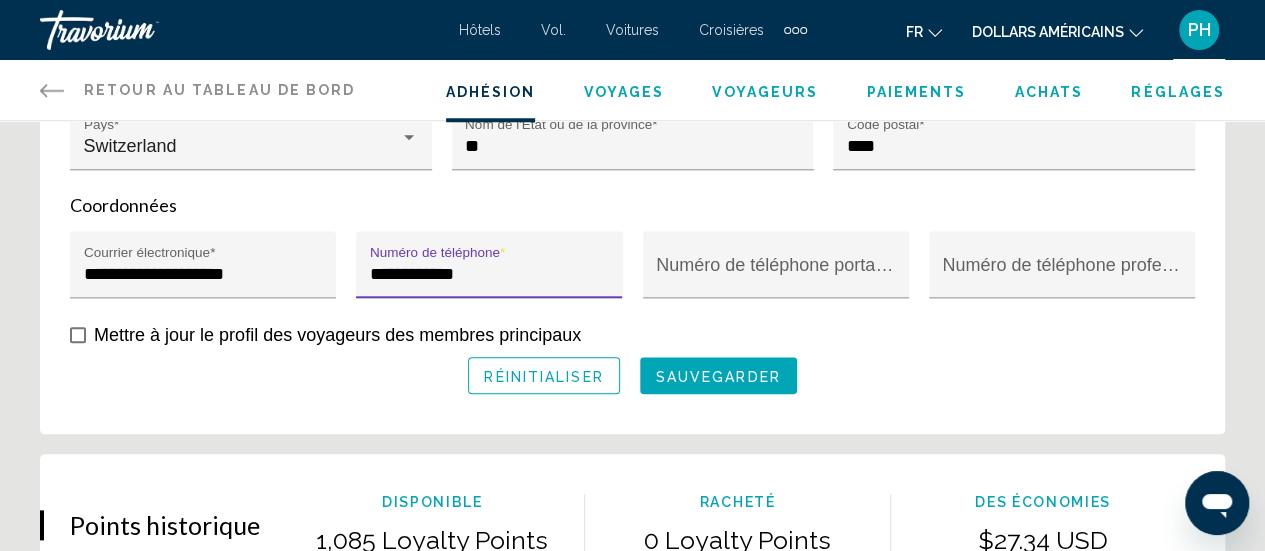 scroll, scrollTop: 892, scrollLeft: 0, axis: vertical 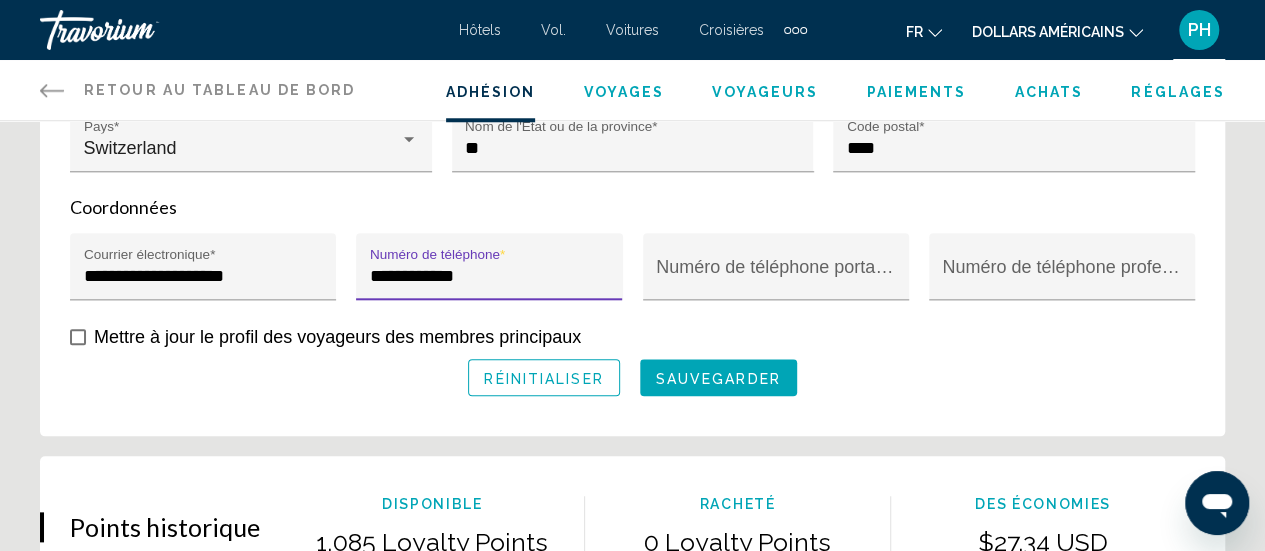 click on "sauvegarder" at bounding box center [718, 378] 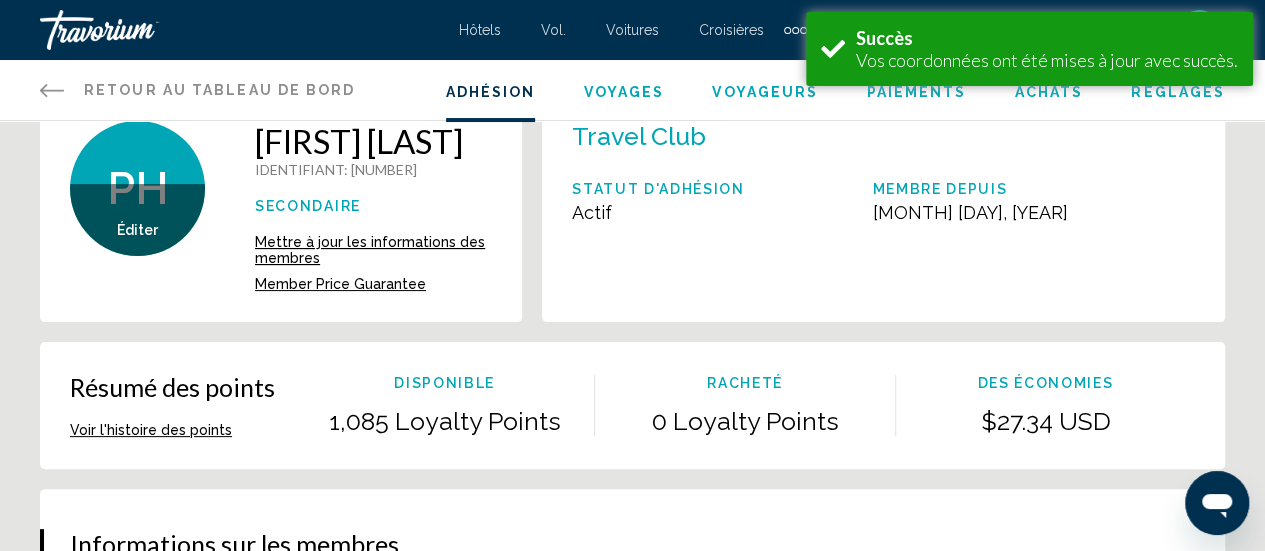scroll, scrollTop: 0, scrollLeft: 0, axis: both 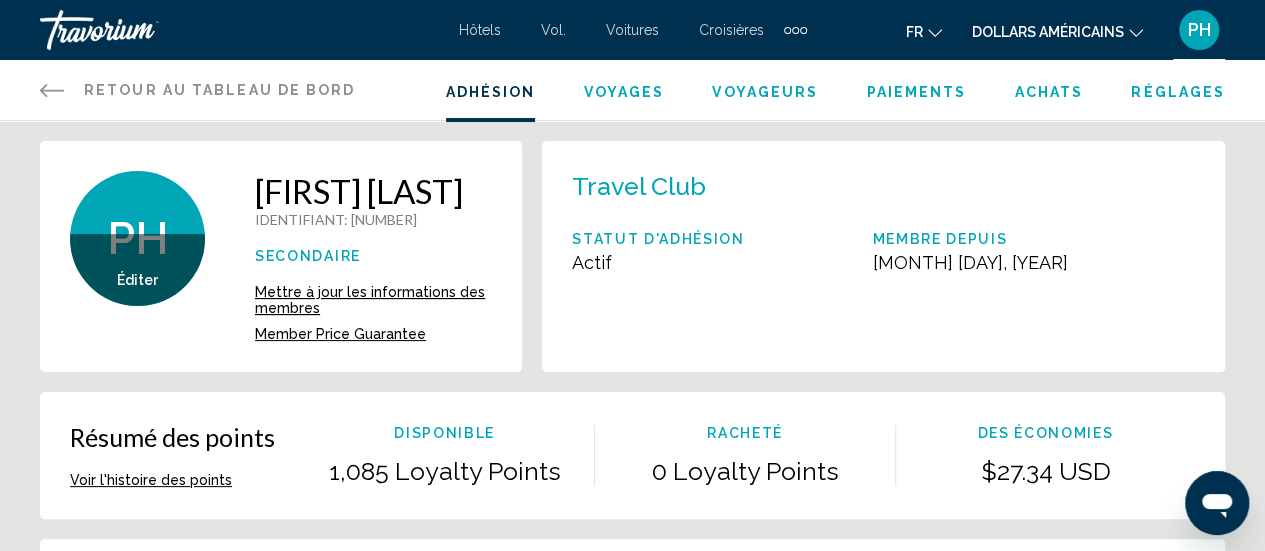 click on "Voyages" at bounding box center [623, 92] 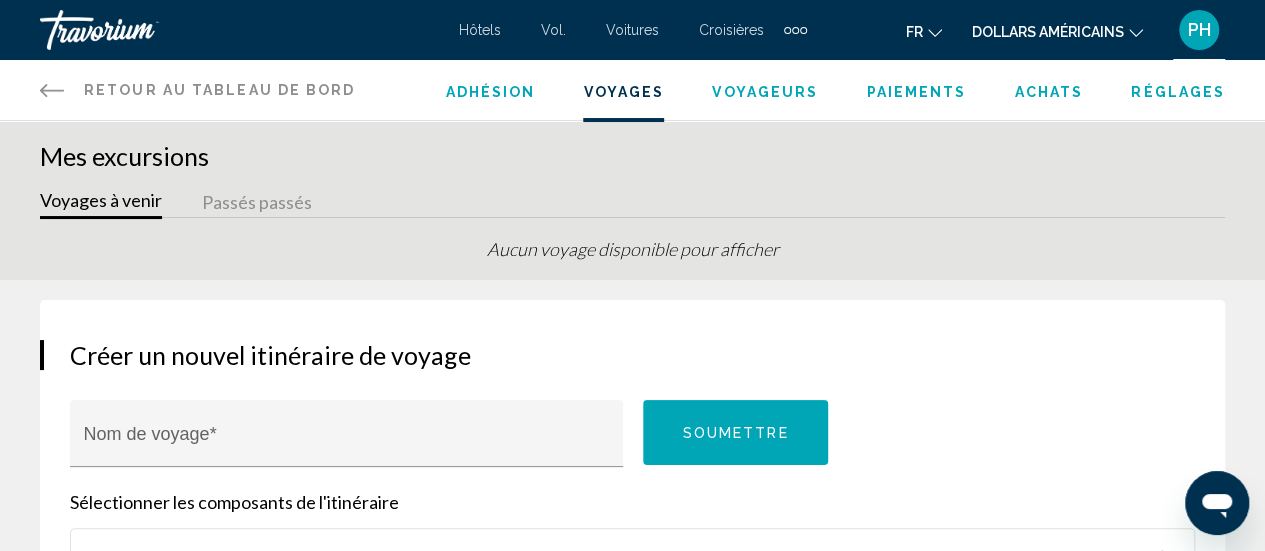 click on "Passés passés" at bounding box center (257, 203) 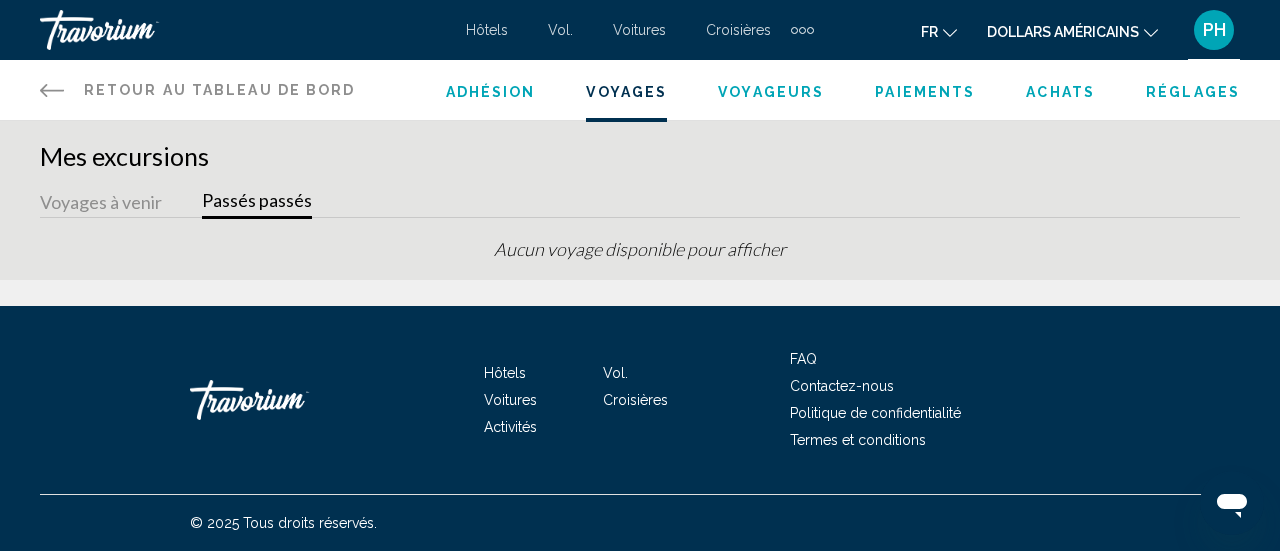 click on "Paiements" at bounding box center (925, 92) 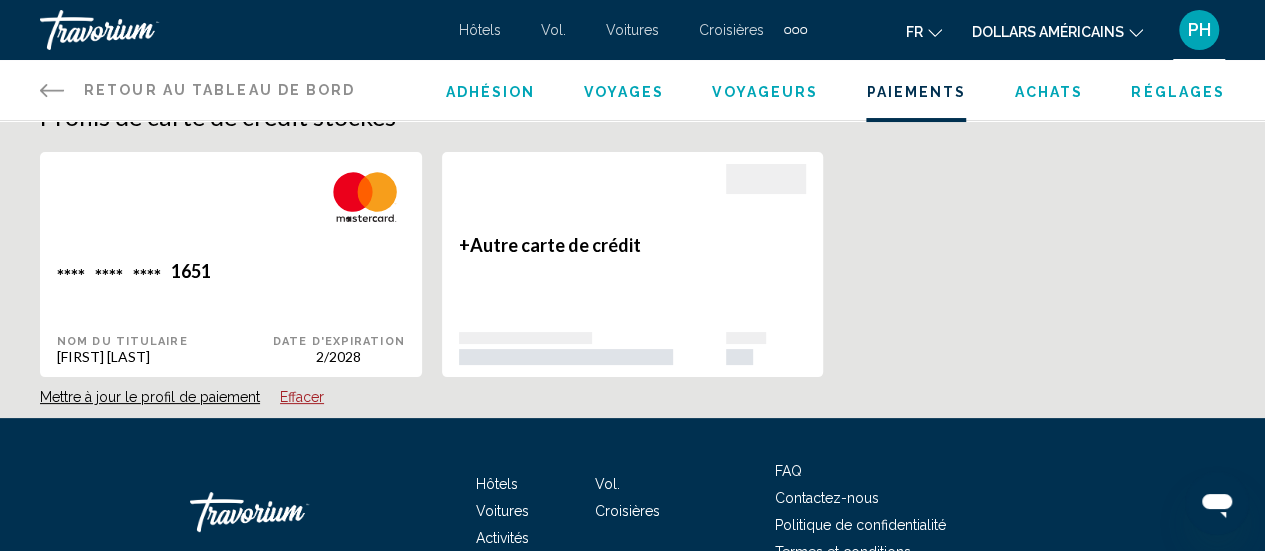 scroll, scrollTop: 0, scrollLeft: 0, axis: both 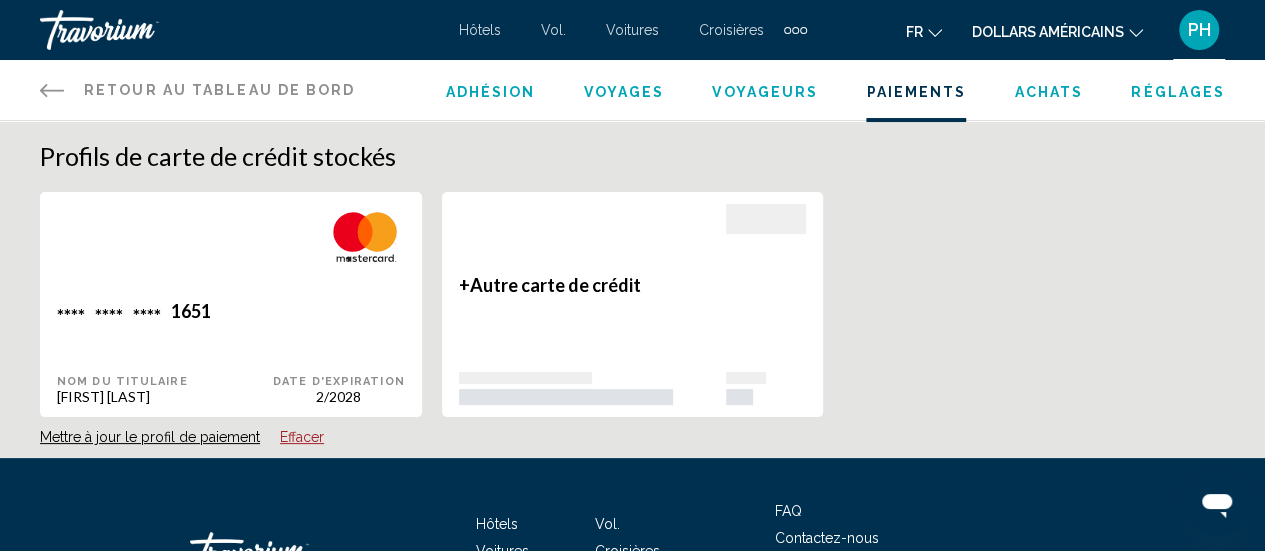 click on "Achats" at bounding box center [1048, 92] 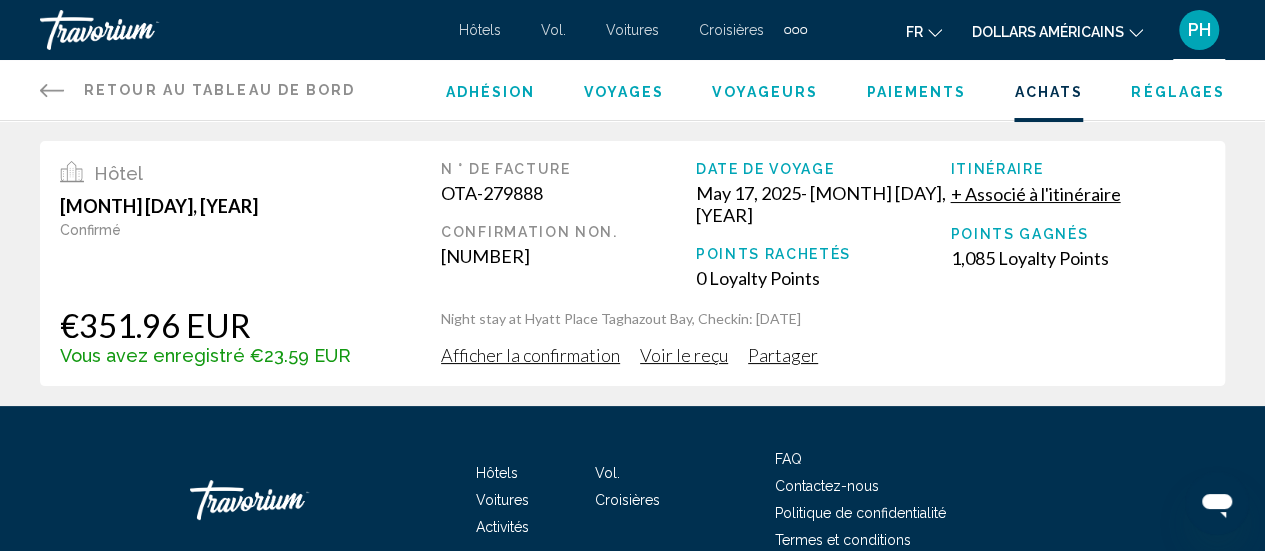 click on "Réglages" at bounding box center (1178, 92) 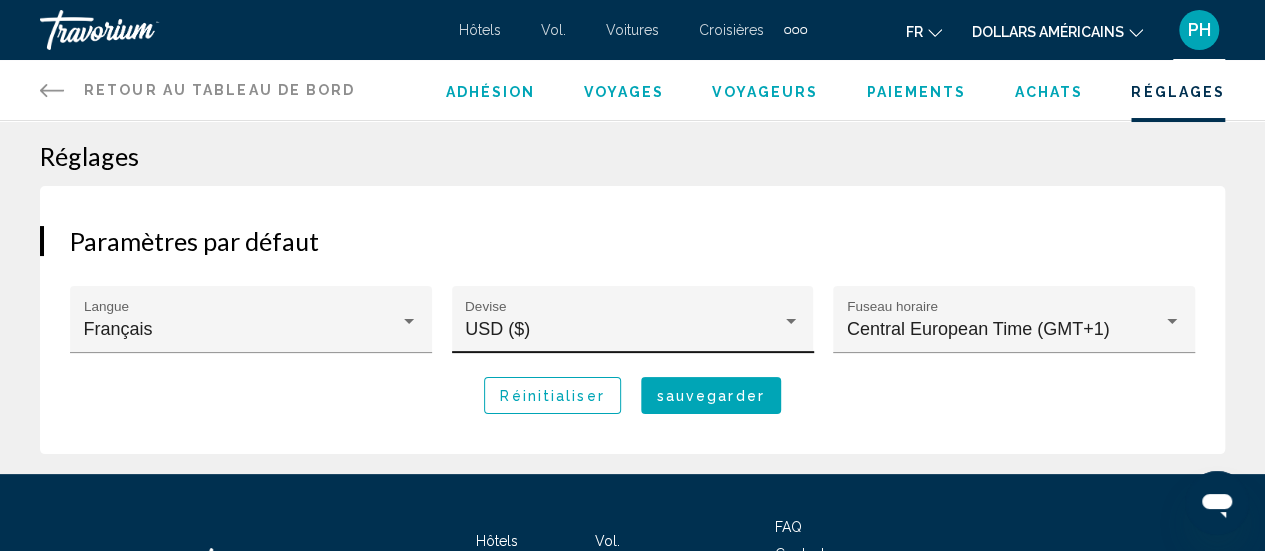 click at bounding box center (791, 321) 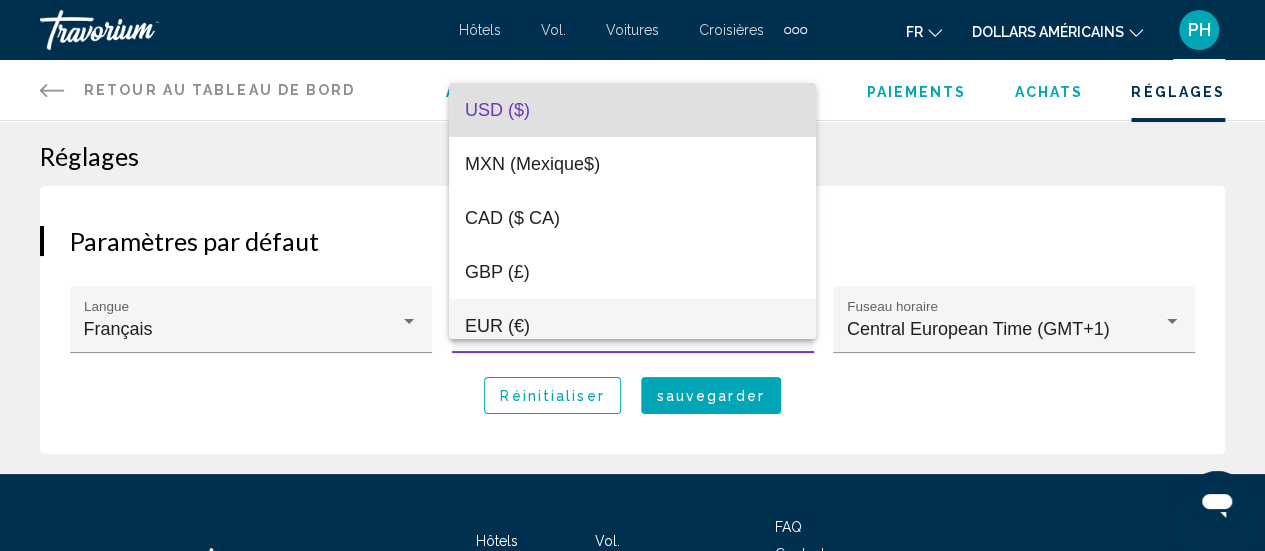 click on "EUR (€)" at bounding box center [632, 326] 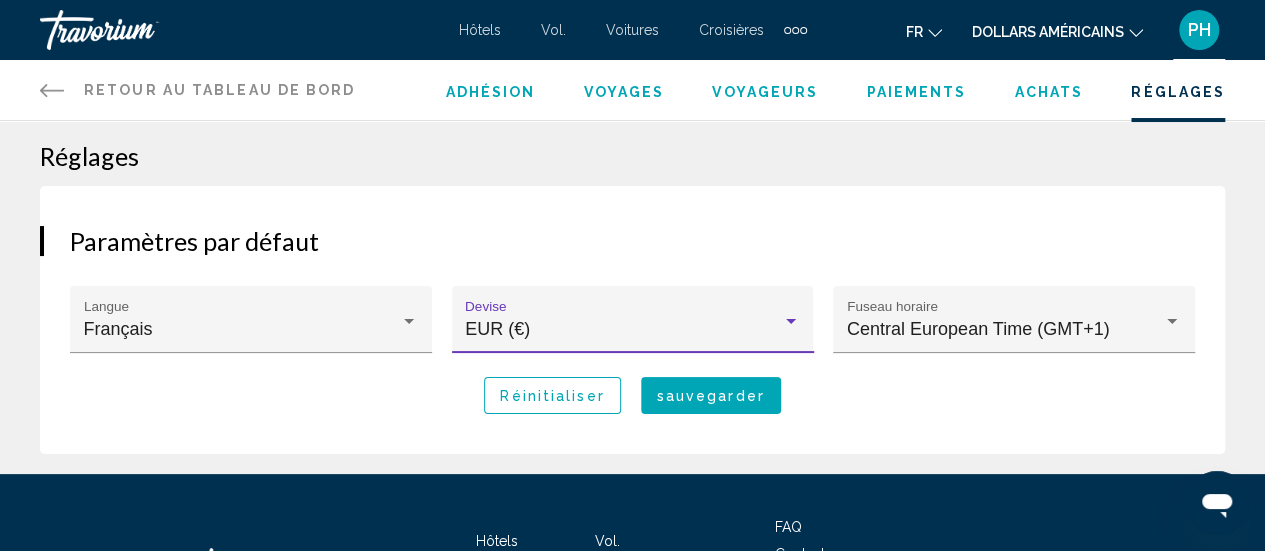 scroll, scrollTop: 14, scrollLeft: 0, axis: vertical 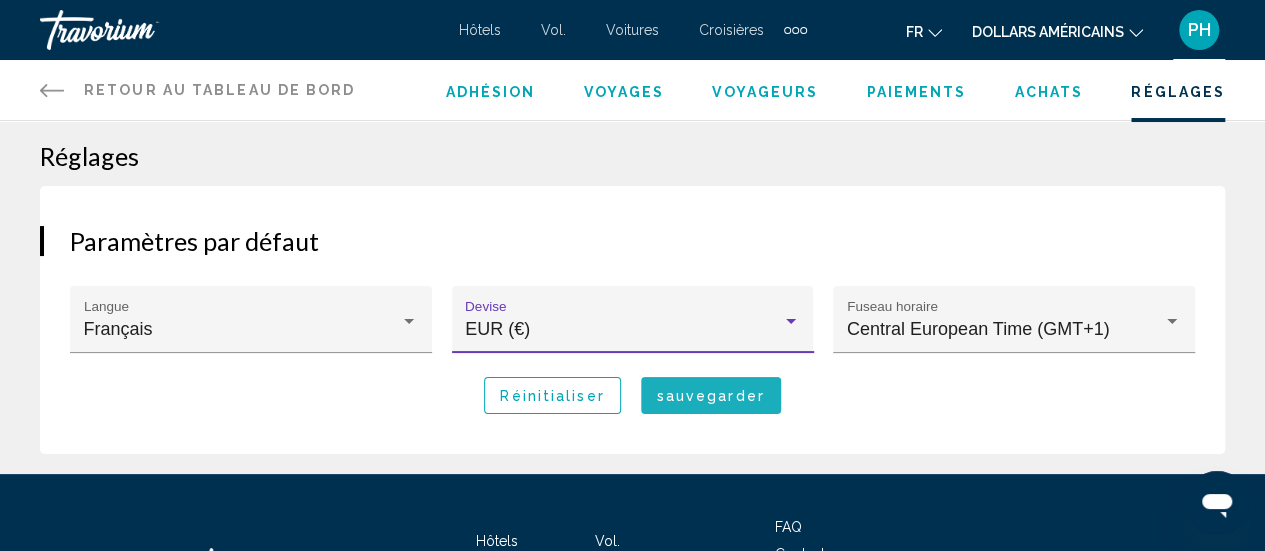 click on "sauvegarder" at bounding box center (711, 396) 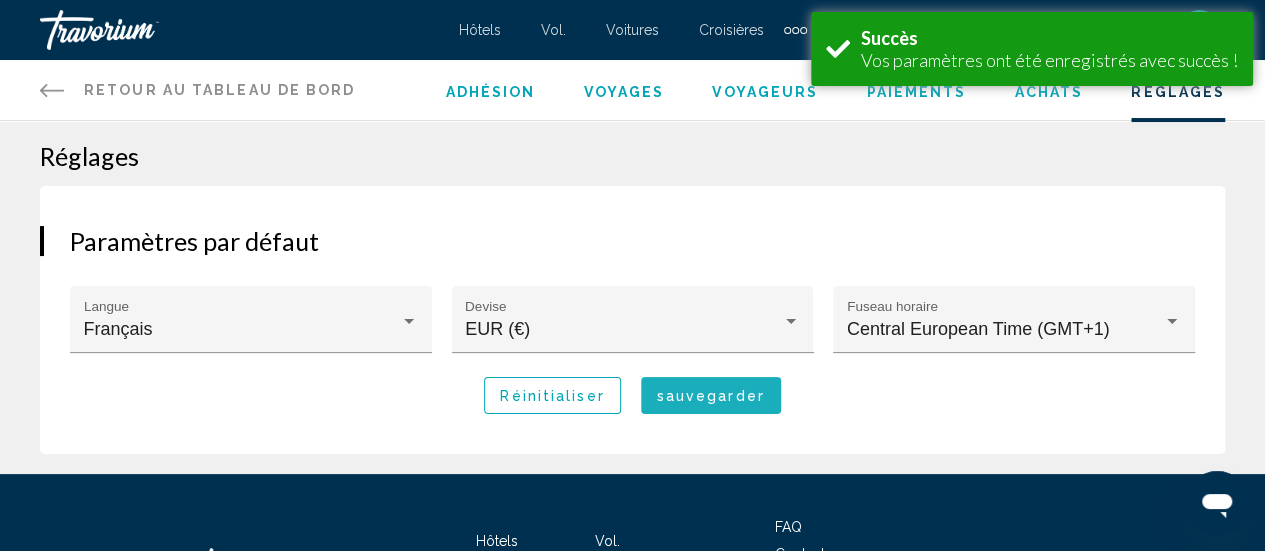 click on "sauvegarder" at bounding box center [711, 396] 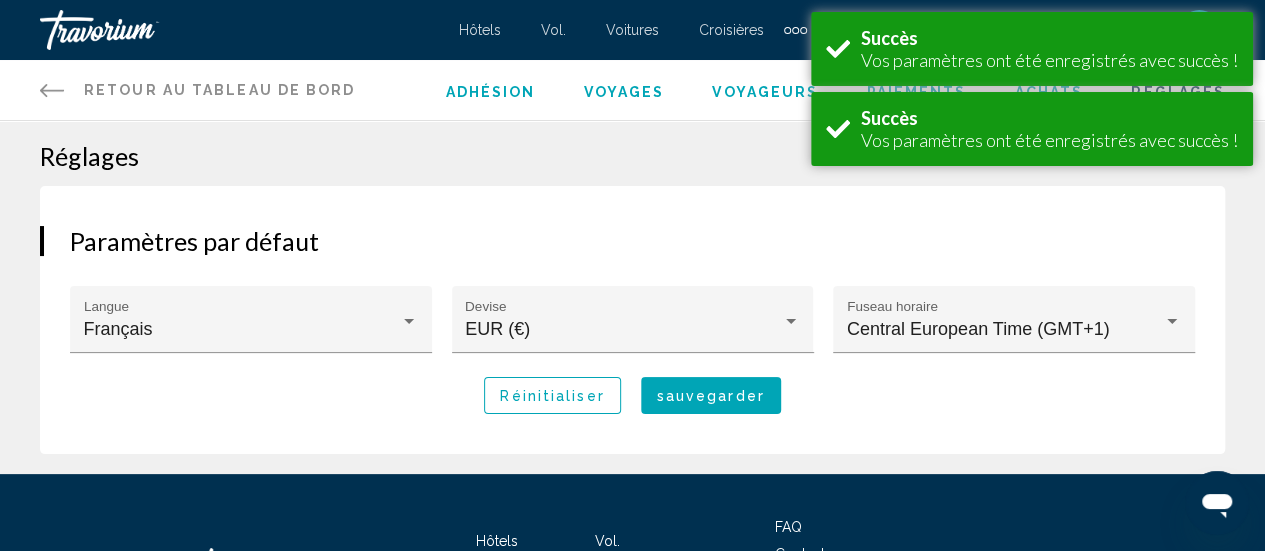 click on "Paramètres par défaut Français Langue EUR (€) Devise Central European Time (GMT+1) Fuseau horaire Réinitialiser sauvegarder" at bounding box center (632, 320) 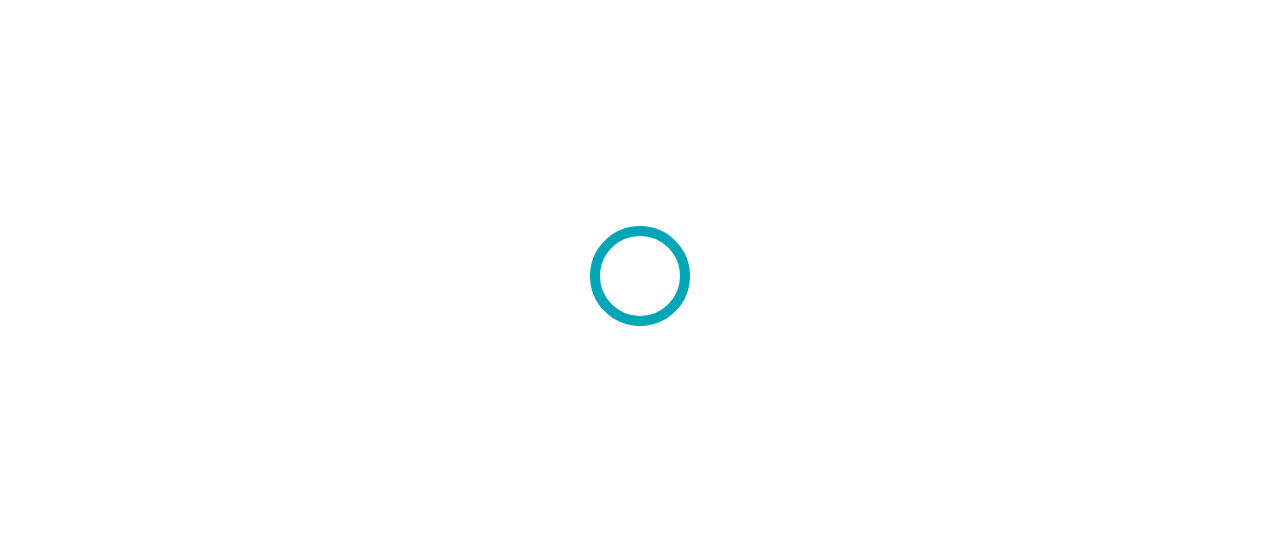 scroll, scrollTop: 0, scrollLeft: 0, axis: both 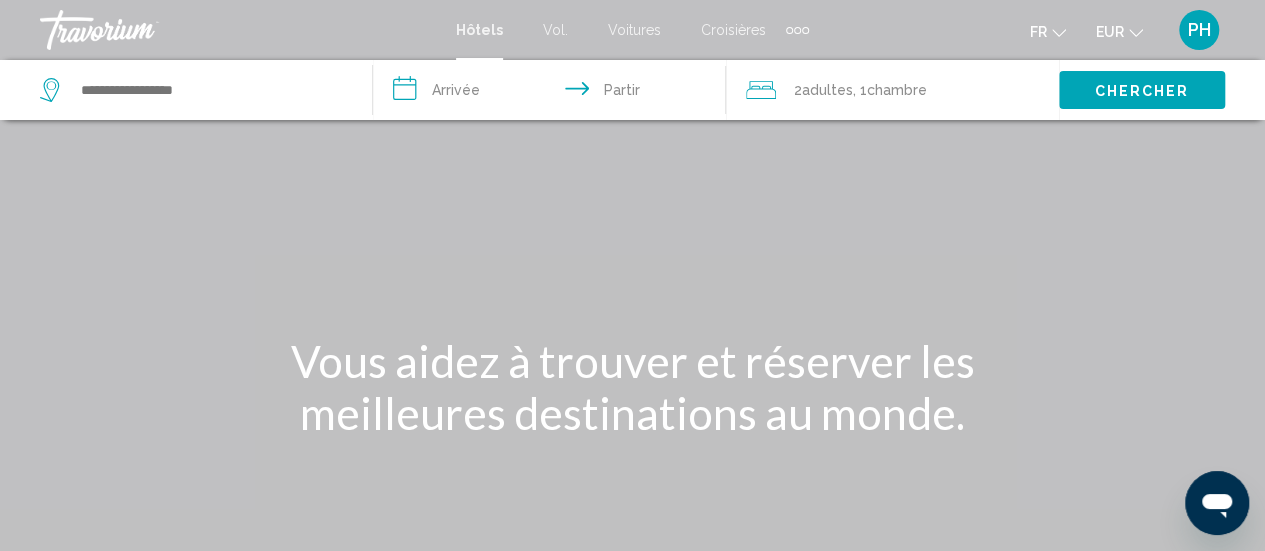 click on "PH" at bounding box center [1199, 29] 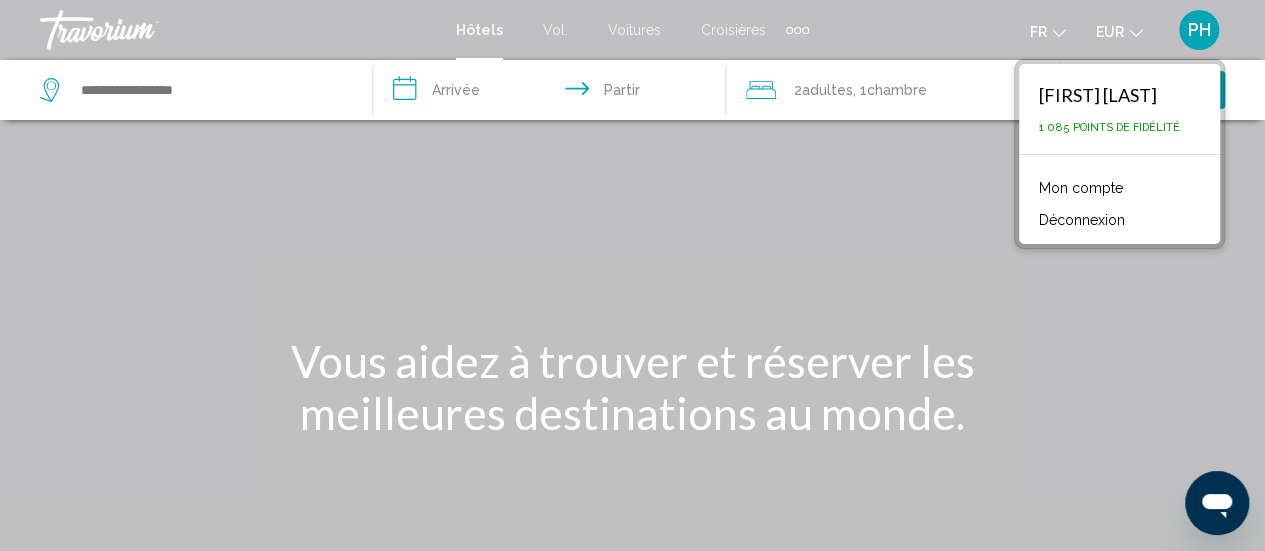 click on "1 085 points de fidélité" at bounding box center [1109, 127] 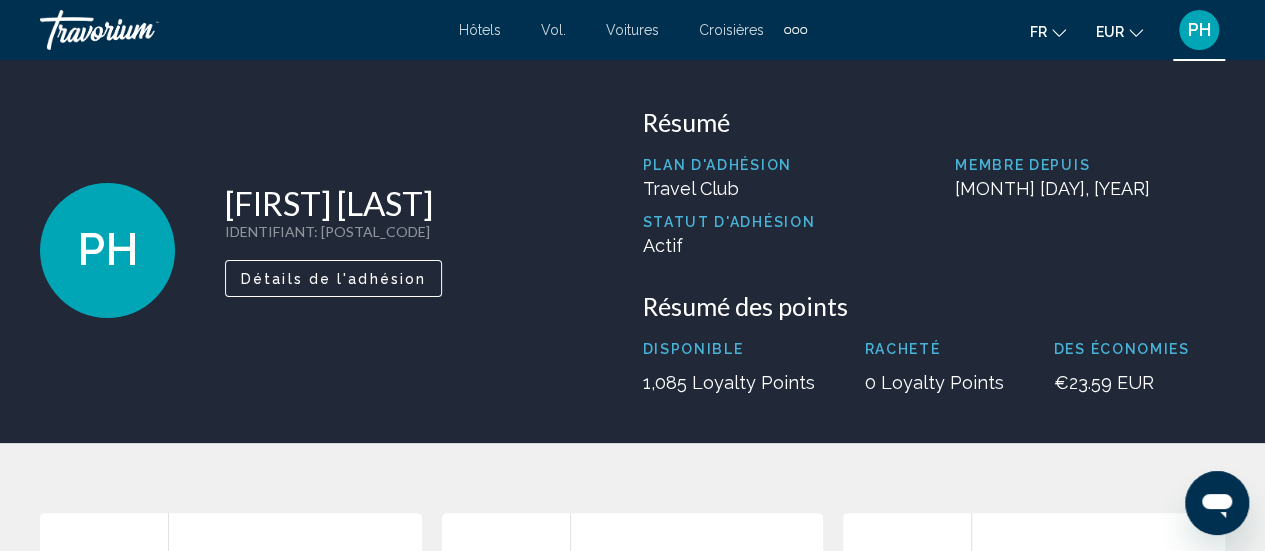 scroll, scrollTop: 0, scrollLeft: 0, axis: both 